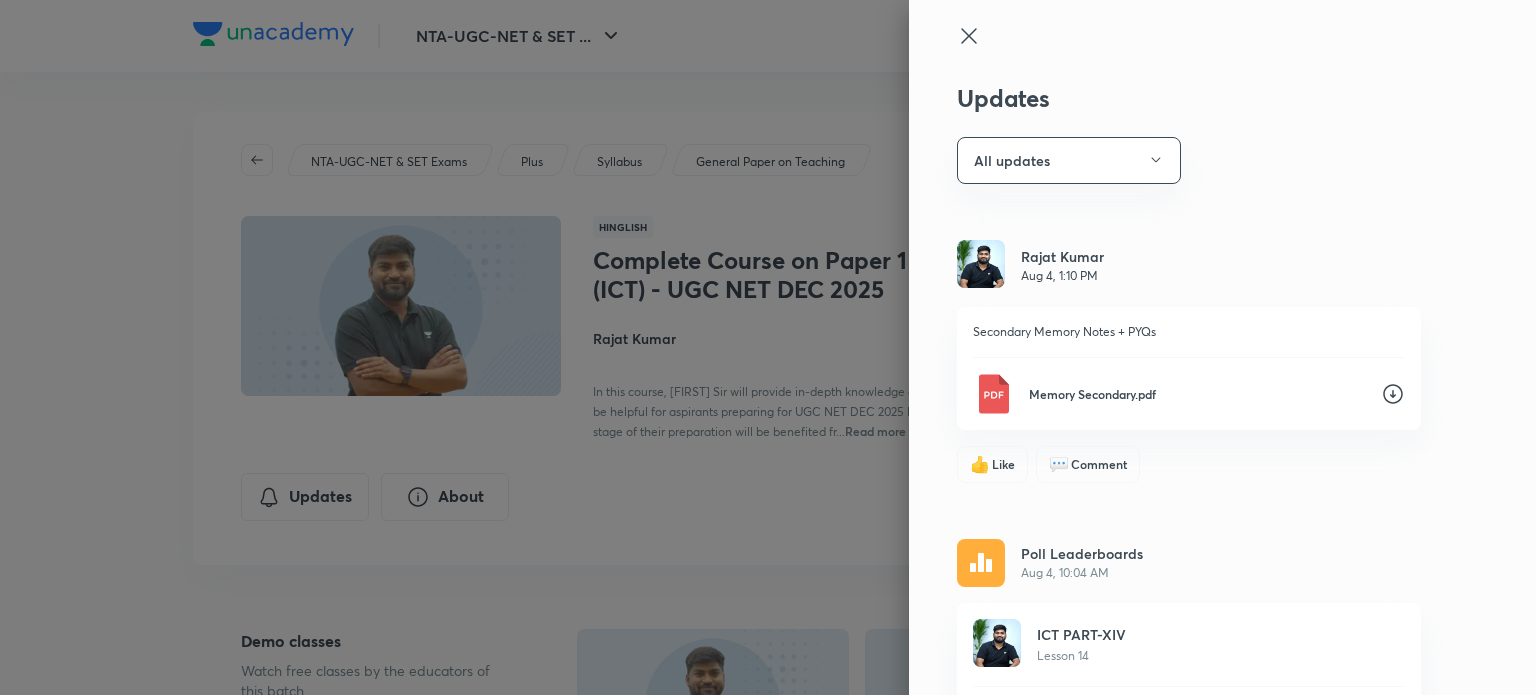 scroll, scrollTop: 0, scrollLeft: 0, axis: both 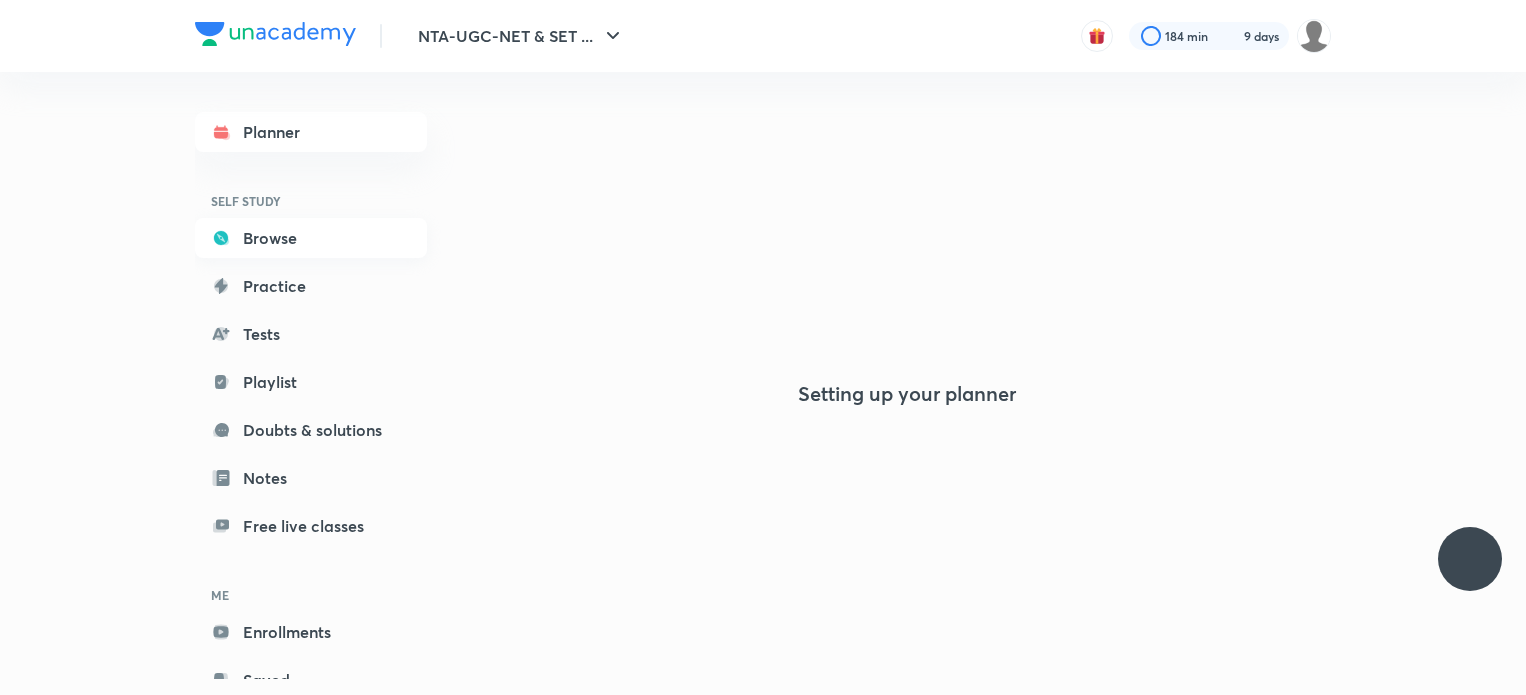 click on "Browse" at bounding box center (311, 238) 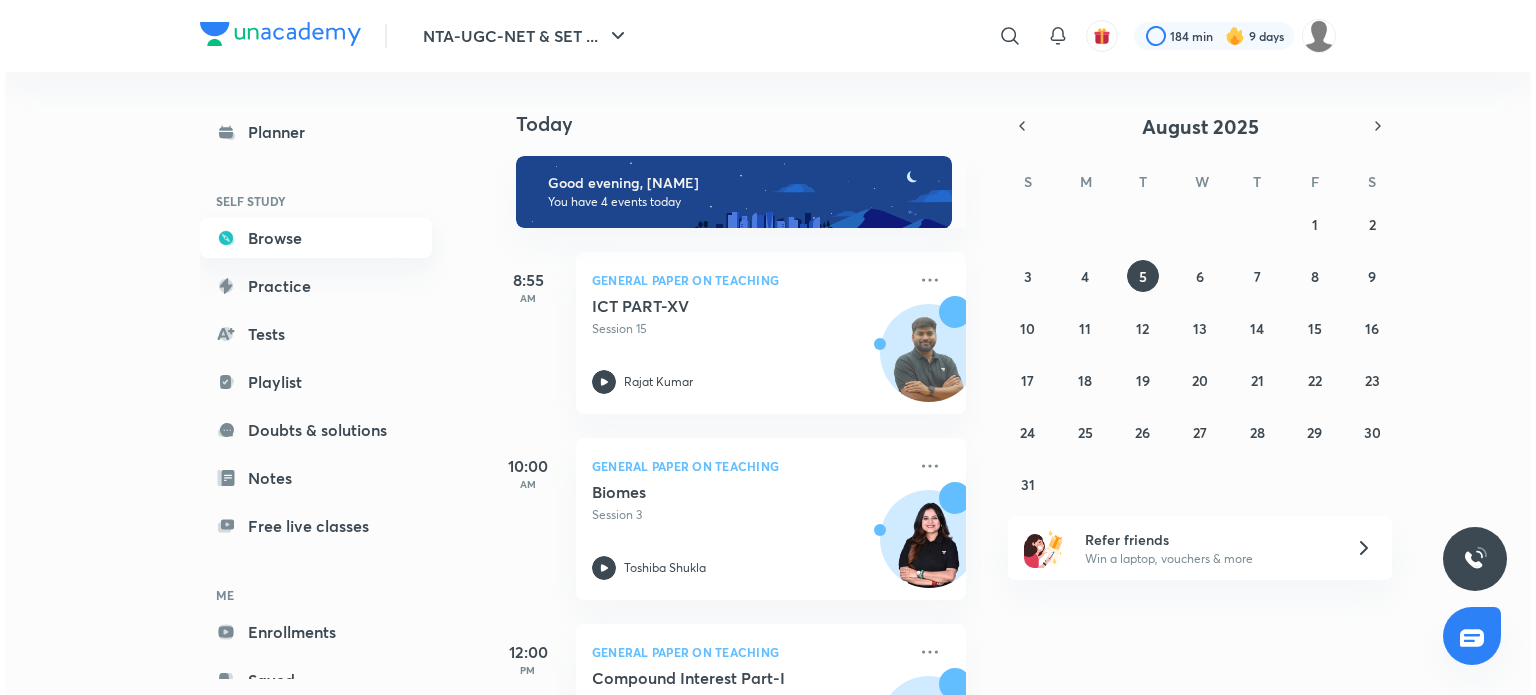 scroll, scrollTop: 0, scrollLeft: 0, axis: both 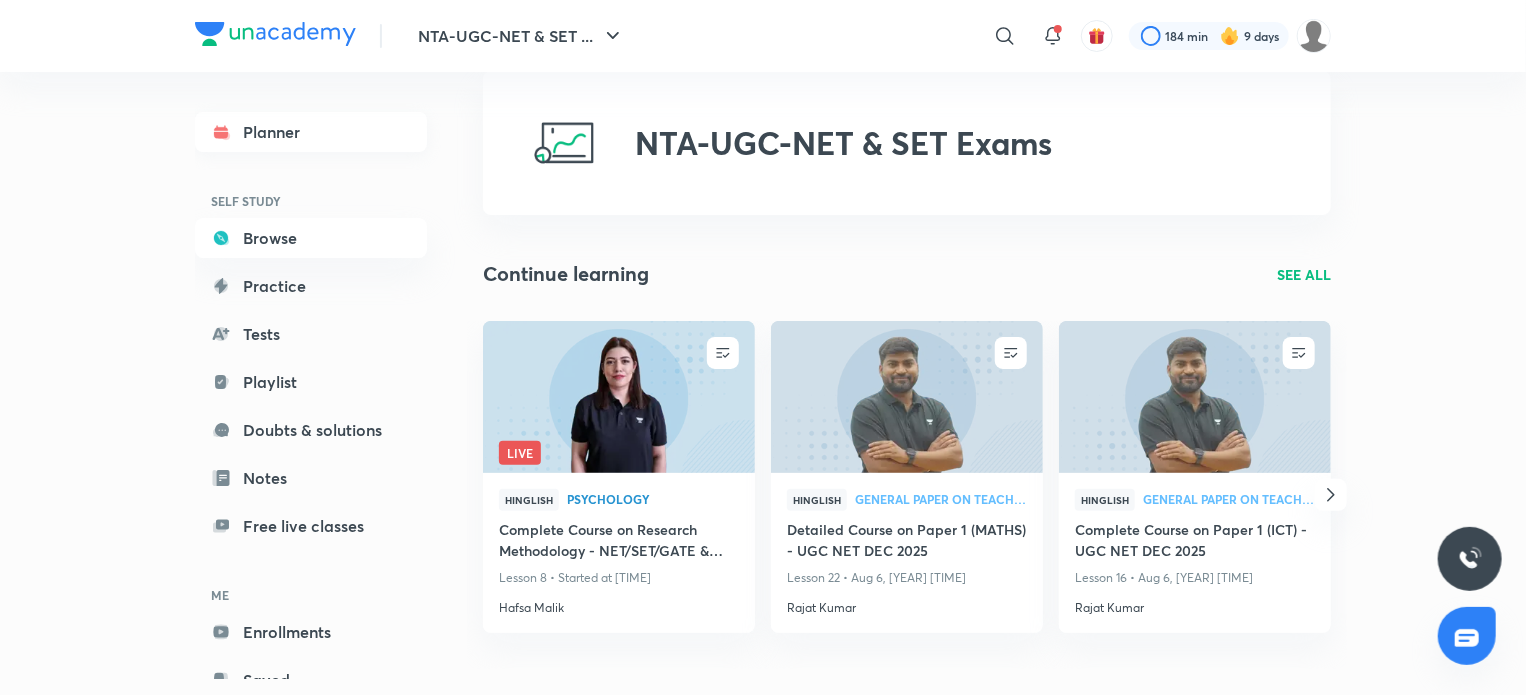 click on "Planner" at bounding box center (311, 132) 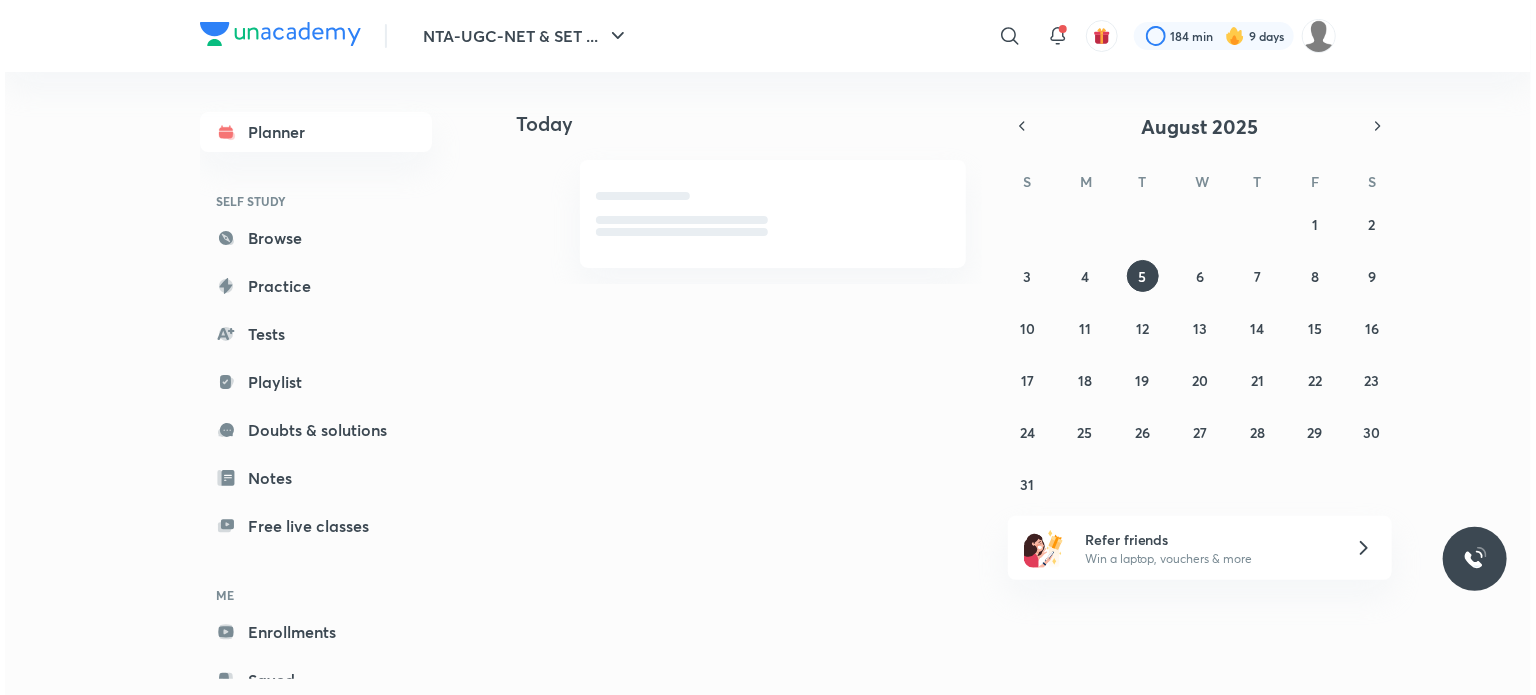 scroll, scrollTop: 0, scrollLeft: 0, axis: both 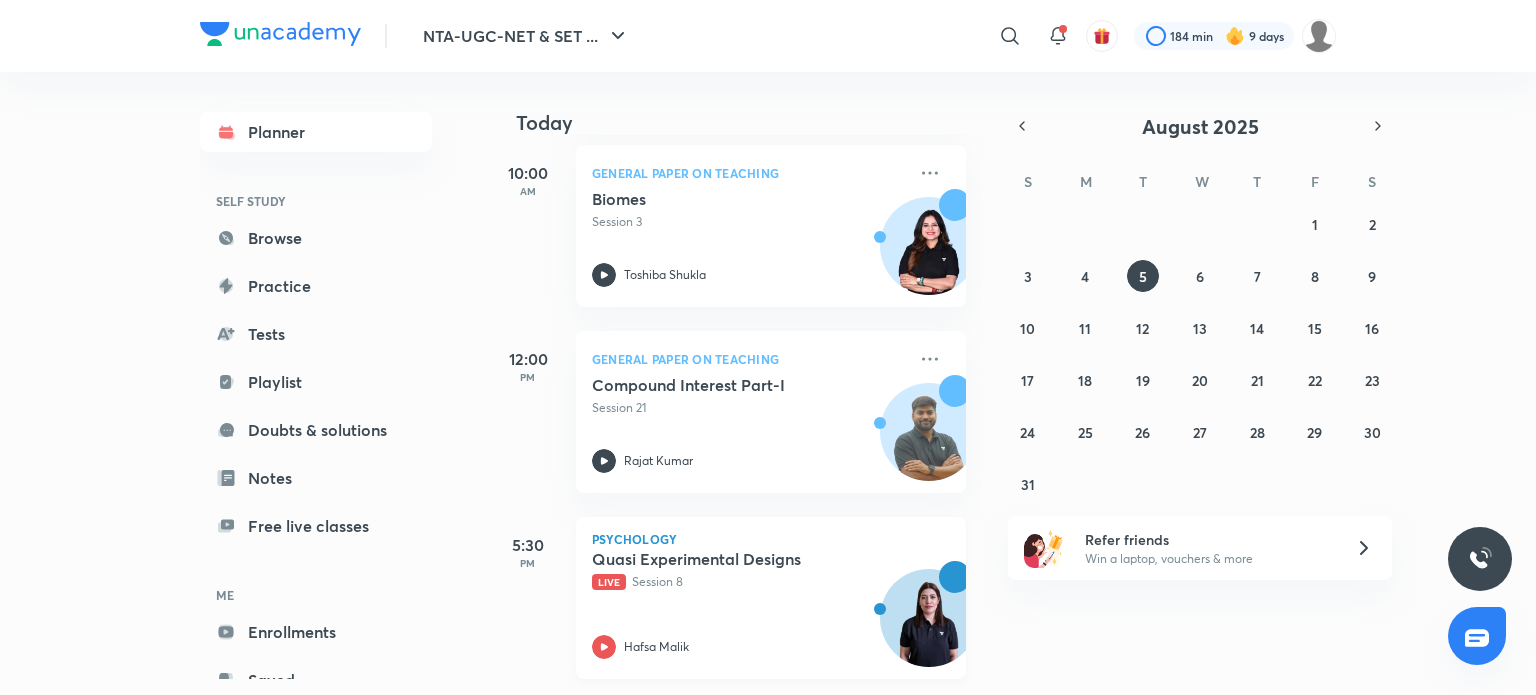 click on "Quasi Experimental Designs" at bounding box center [716, 559] 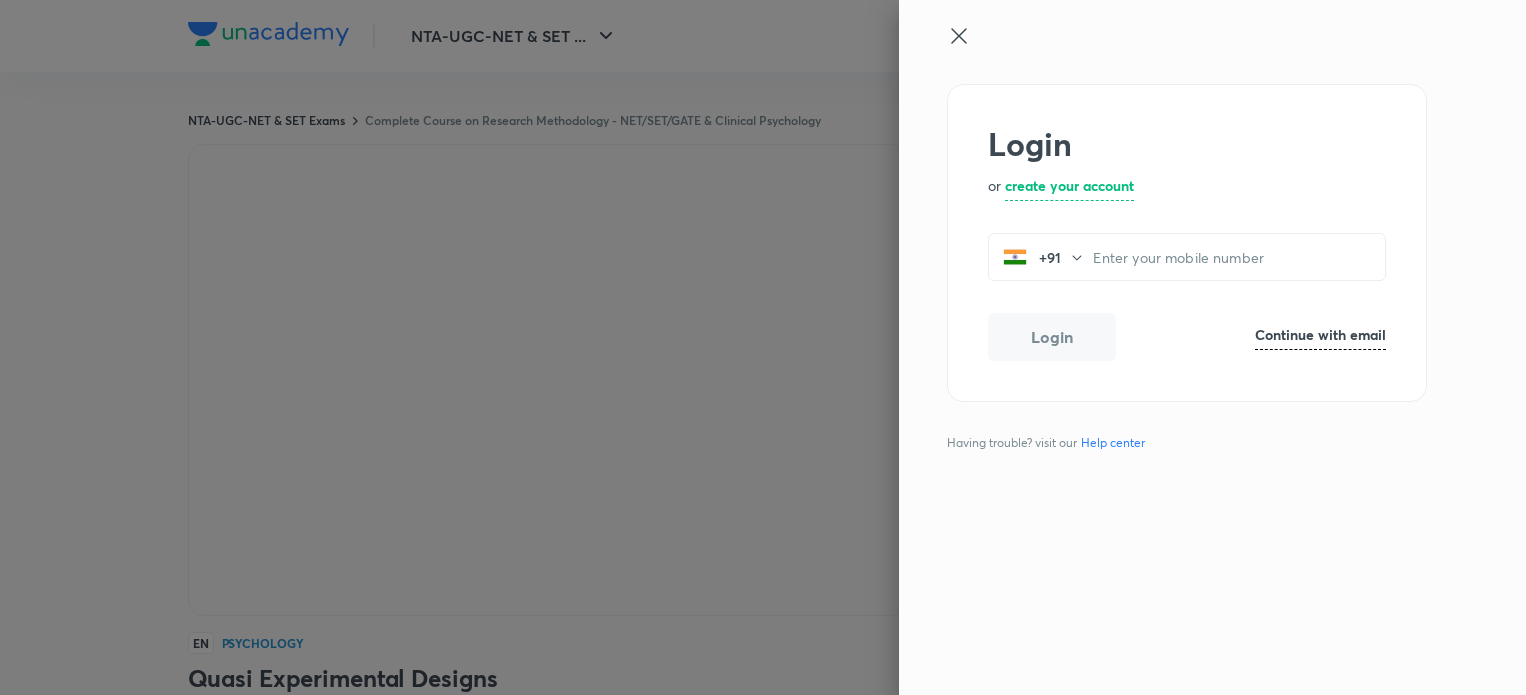 scroll, scrollTop: 0, scrollLeft: 0, axis: both 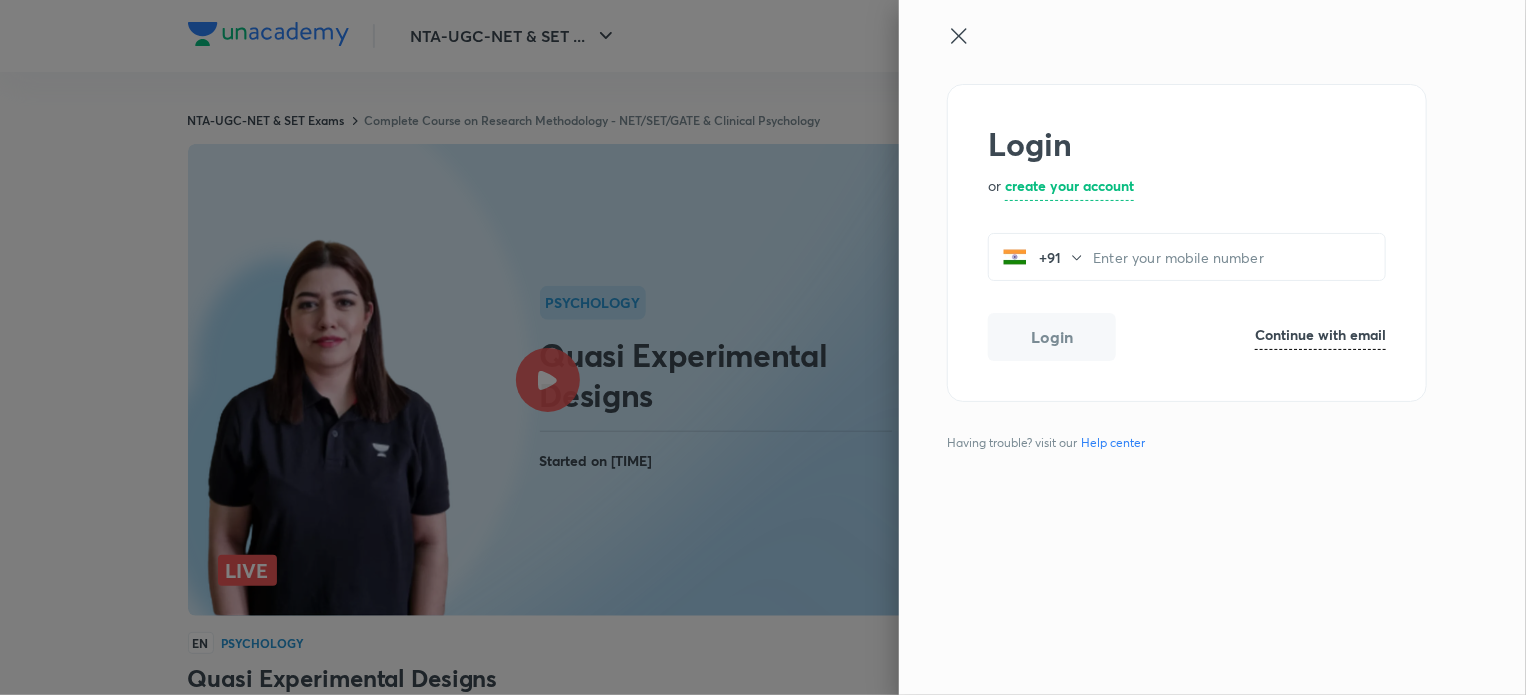click 